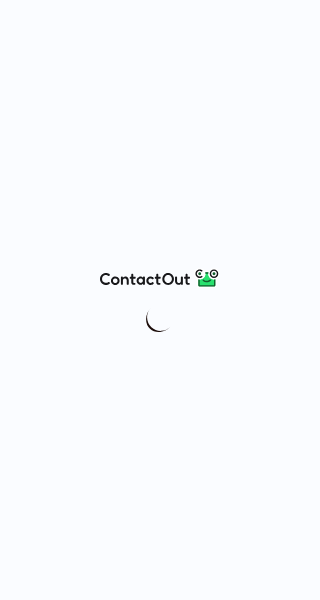 scroll, scrollTop: 0, scrollLeft: 0, axis: both 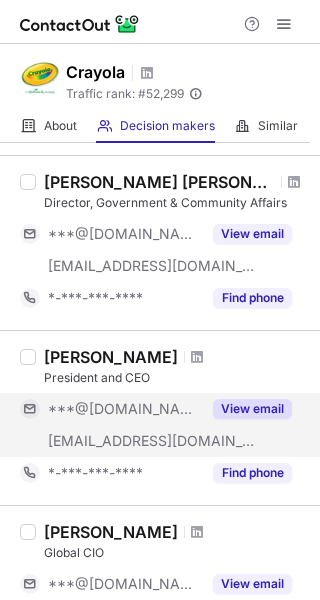 click on "View email" at bounding box center [252, 409] 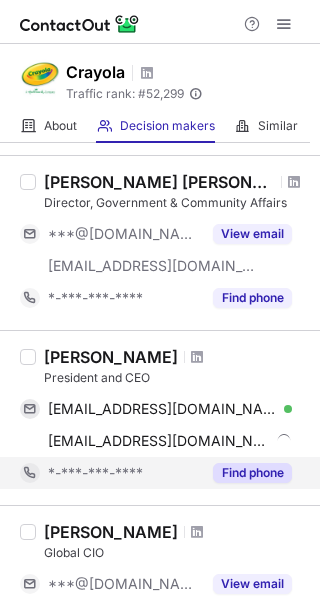 click on "Find phone" at bounding box center [252, 473] 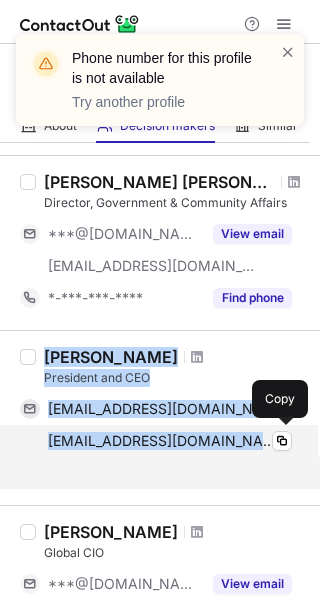 drag, startPoint x: 41, startPoint y: 355, endPoint x: 225, endPoint y: 442, distance: 203.53133 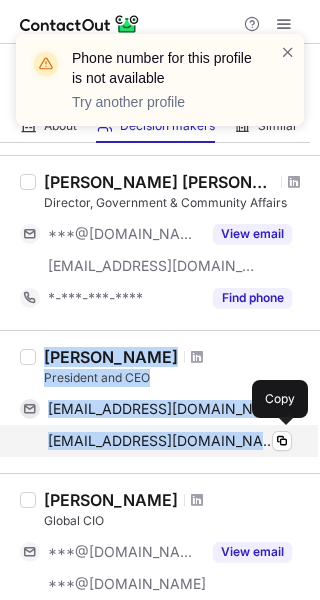 copy on "Pete Ruggiero President and CEO psruggiero@yahoo.com Verified Copy pruggiero@crayola.com" 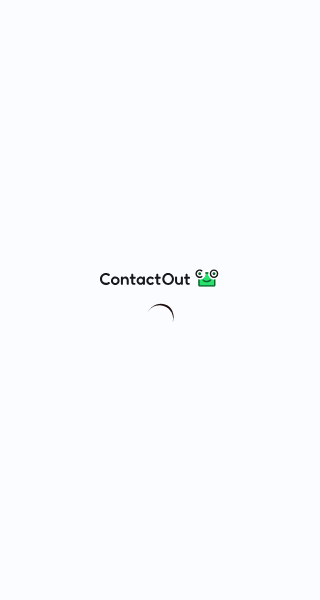 scroll, scrollTop: 0, scrollLeft: 0, axis: both 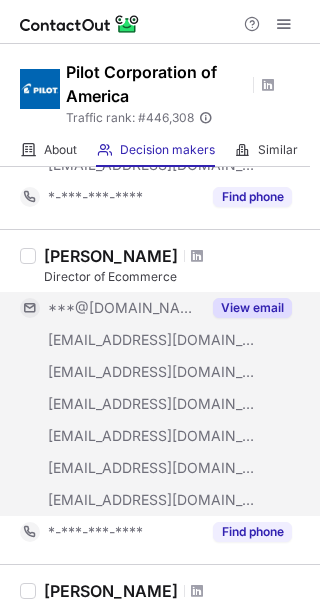 click on "View email" at bounding box center (252, 308) 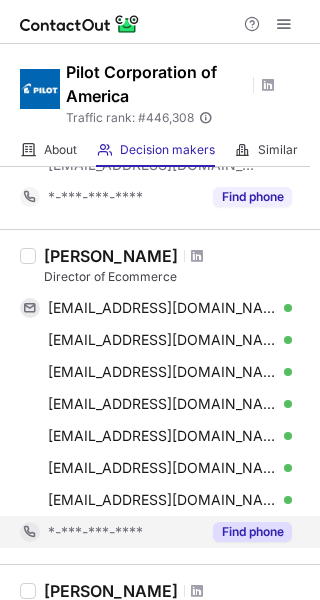 click on "Find phone" at bounding box center (252, 532) 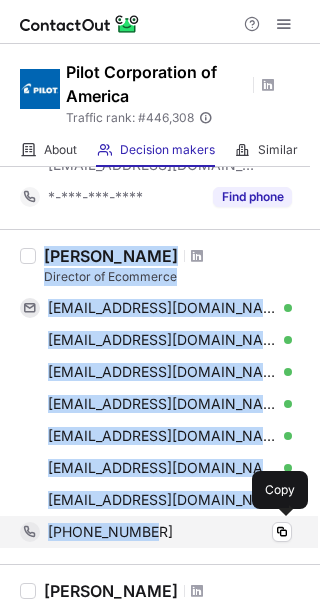 drag, startPoint x: 41, startPoint y: 243, endPoint x: 200, endPoint y: 535, distance: 332.4831 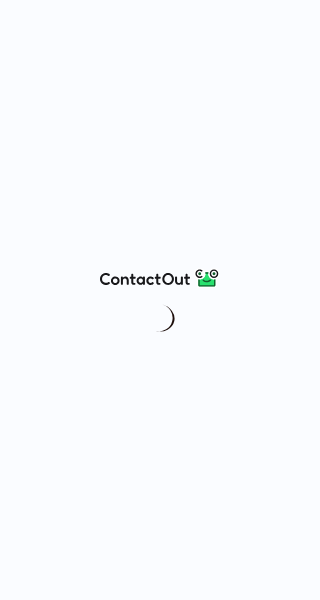scroll, scrollTop: 0, scrollLeft: 0, axis: both 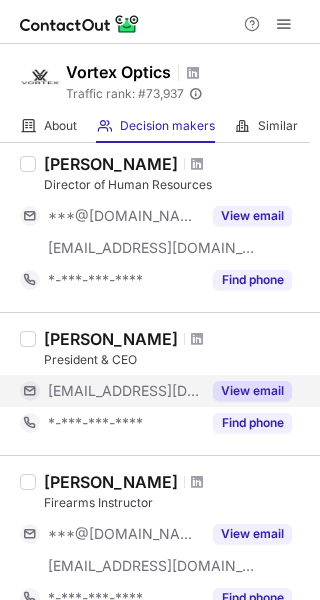 click on "View email" at bounding box center [252, 391] 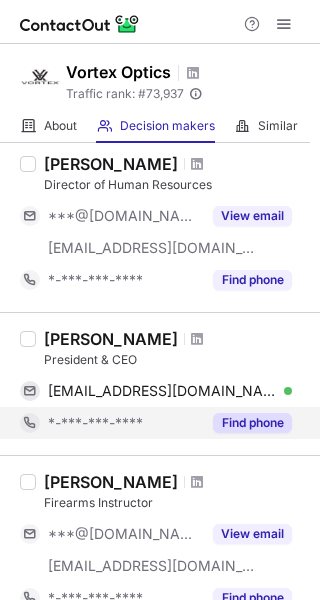 click on "Find phone" at bounding box center [252, 423] 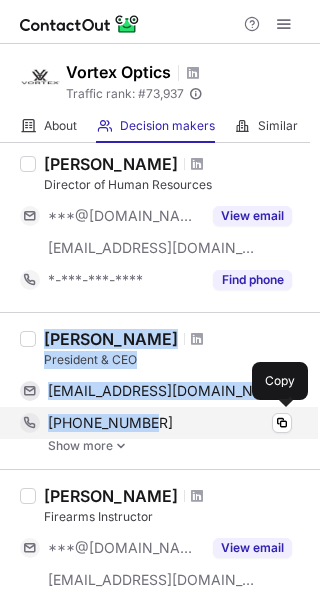 drag, startPoint x: 46, startPoint y: 333, endPoint x: 194, endPoint y: 416, distance: 169.685 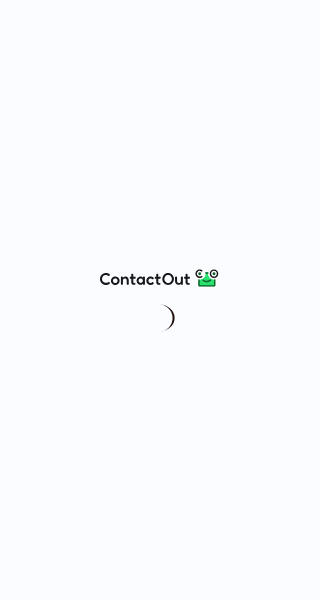 scroll, scrollTop: 0, scrollLeft: 0, axis: both 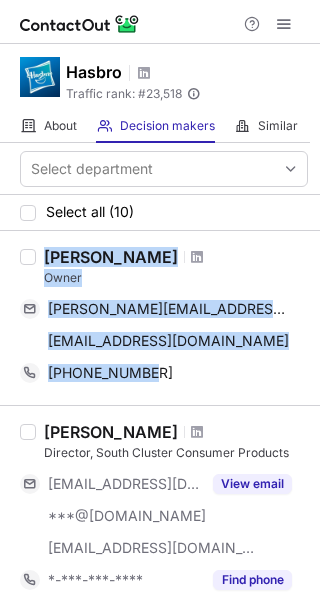 drag, startPoint x: 47, startPoint y: 254, endPoint x: 169, endPoint y: 387, distance: 180.47992 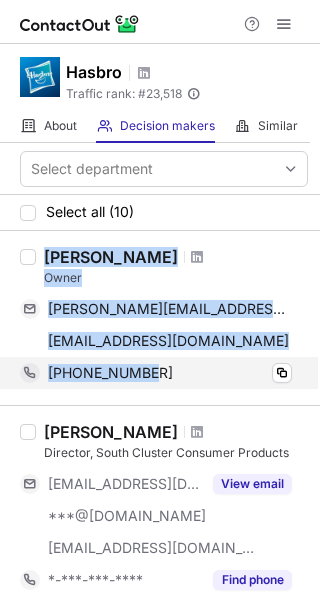 click on "Tom Dusenberry Owner tom@tomdusenberry.com Copy tdusenberry@hasbro.com Copy +19788287825 Copy" at bounding box center (160, 318) 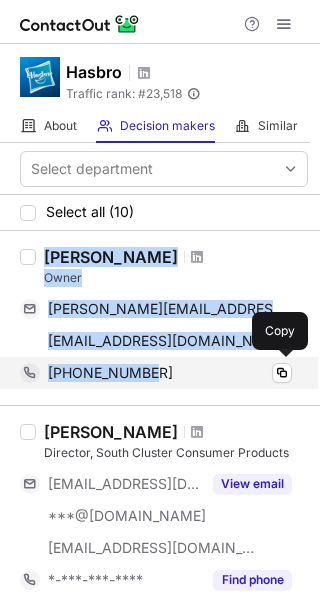 copy on "Tom Dusenberry Owner tom@tomdusenberry.com Copy tdusenberry@hasbro.com Copy +19788287825" 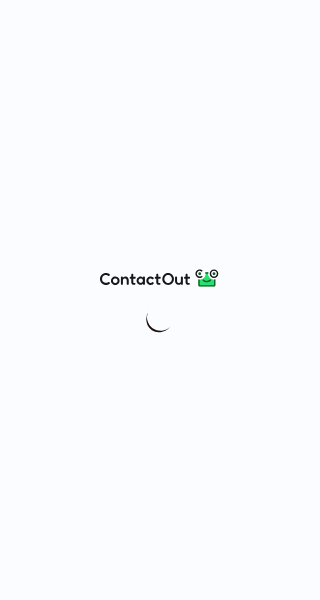 scroll, scrollTop: 0, scrollLeft: 0, axis: both 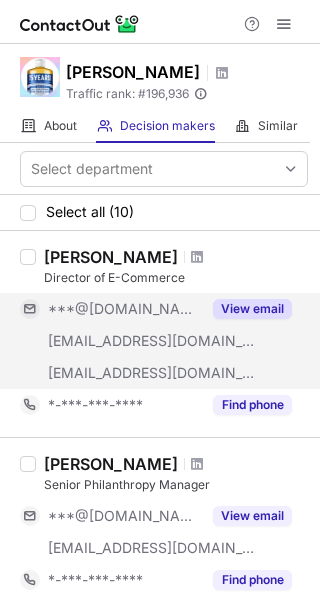click on "View email" at bounding box center [252, 309] 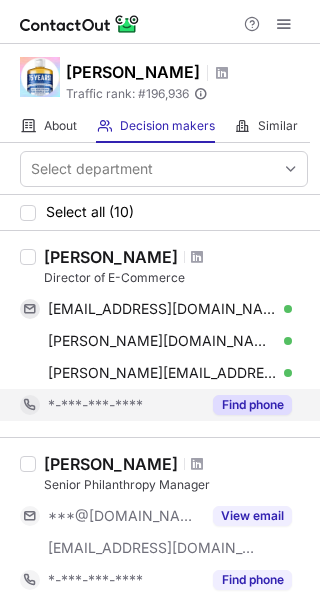 click on "Find phone" at bounding box center [252, 405] 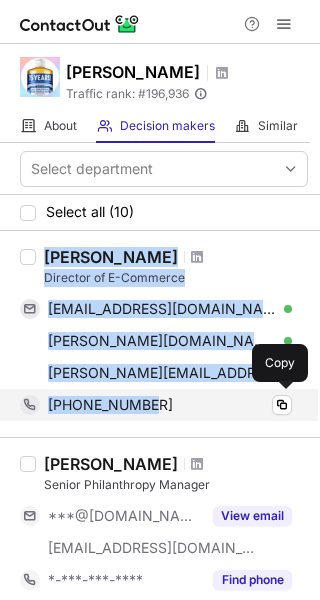 drag, startPoint x: 41, startPoint y: 252, endPoint x: 157, endPoint y: 409, distance: 195.20502 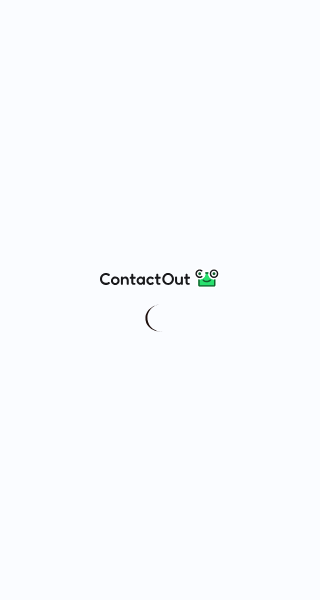 scroll, scrollTop: 0, scrollLeft: 0, axis: both 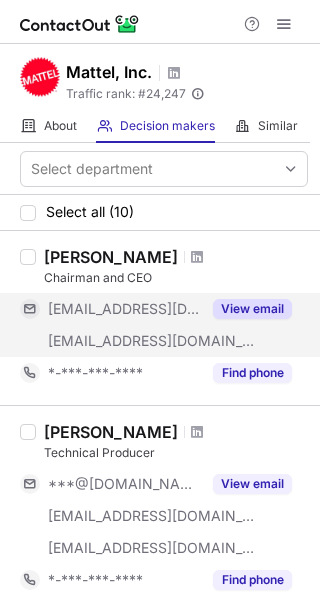 click on "View email" at bounding box center (252, 309) 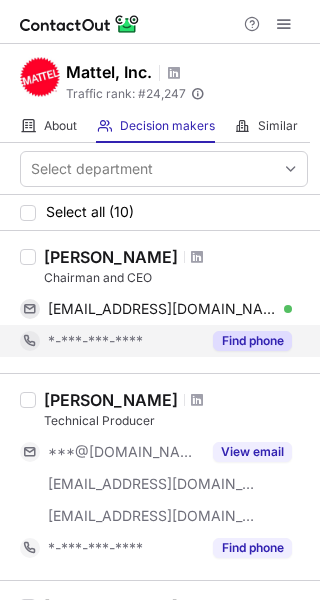 click on "Find phone" at bounding box center (252, 341) 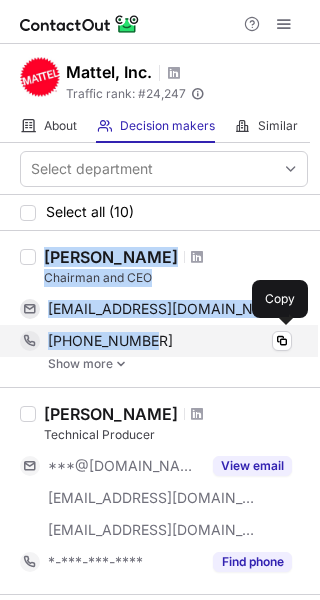 drag, startPoint x: 45, startPoint y: 251, endPoint x: 165, endPoint y: 339, distance: 148.80861 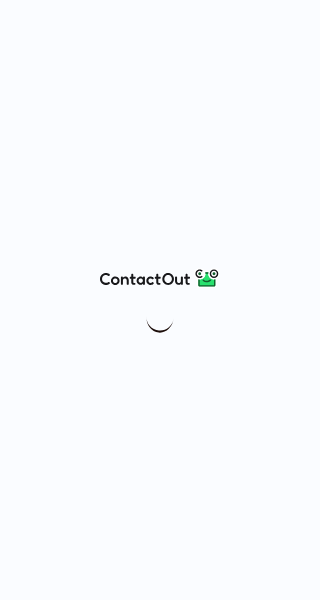 scroll, scrollTop: 0, scrollLeft: 0, axis: both 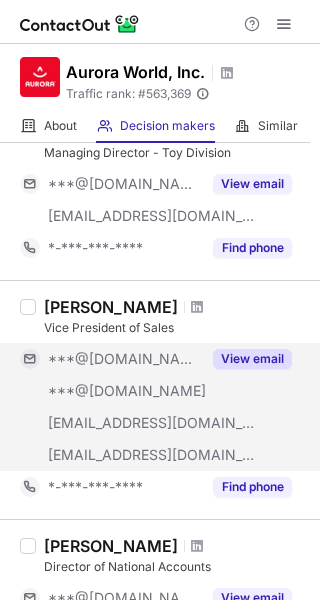 click on "View email" at bounding box center [252, 359] 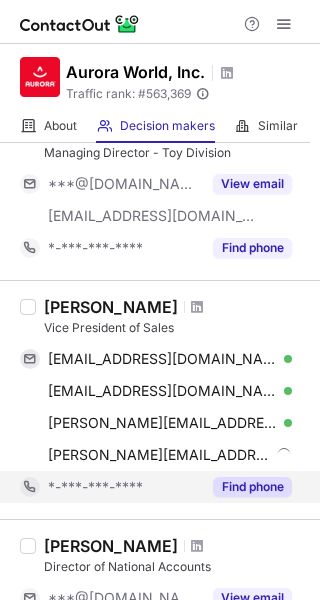 click on "Find phone" at bounding box center (252, 487) 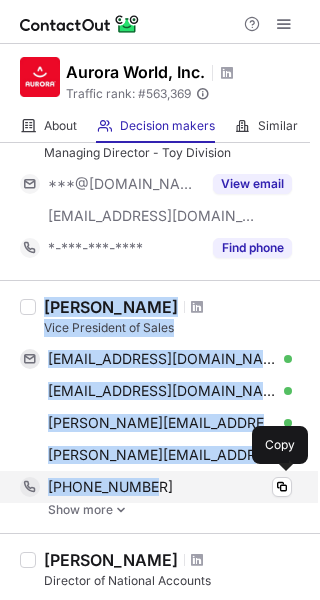 drag, startPoint x: 44, startPoint y: 304, endPoint x: 154, endPoint y: 502, distance: 226.50386 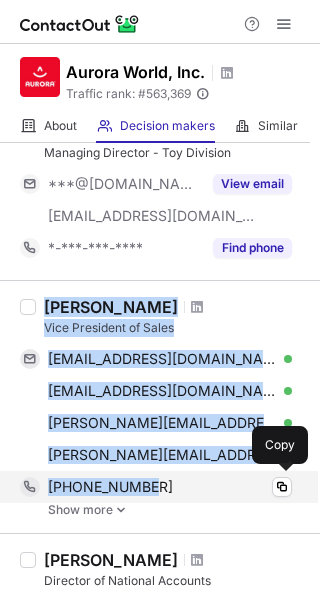 click on "Tony Sayles Vice President of Sales tsayles1970@gmail.com Verified Copy tls595@aol.com Verified Copy tony.sayles@charter.net Verified Copy tony@auroragift.com Copy +16185509043 Copy Show more" at bounding box center [172, 407] 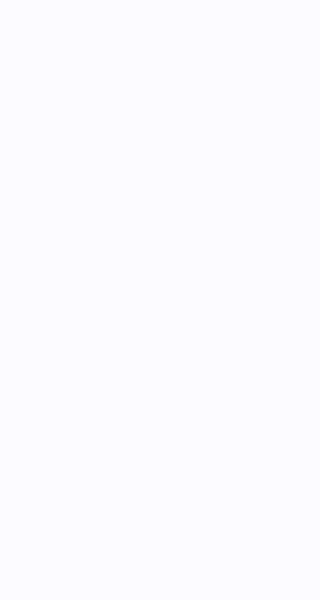 scroll, scrollTop: 0, scrollLeft: 0, axis: both 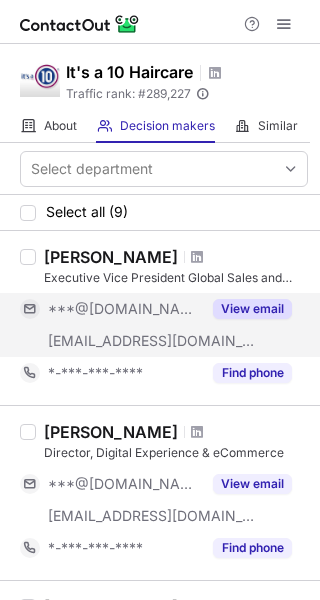 click on "View email" at bounding box center [246, 309] 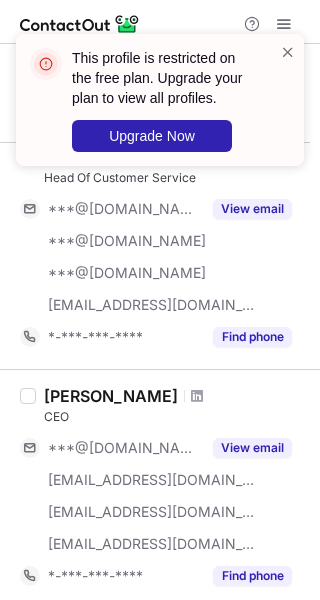 scroll, scrollTop: 900, scrollLeft: 0, axis: vertical 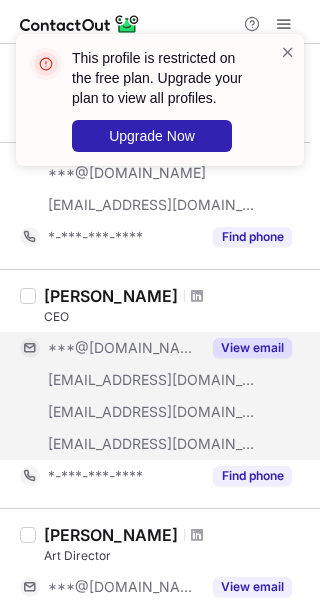 click on "View email" at bounding box center [252, 348] 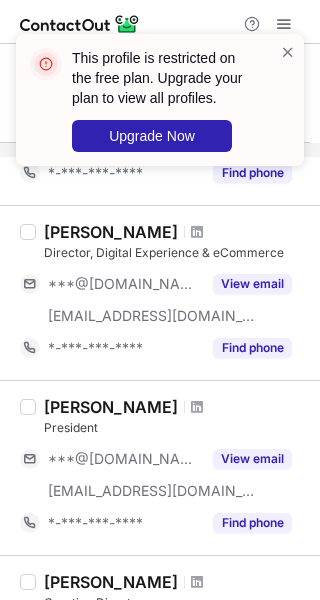 scroll, scrollTop: 100, scrollLeft: 0, axis: vertical 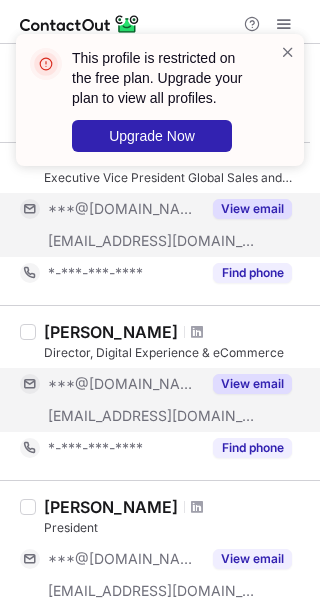 click on "View email" at bounding box center (252, 384) 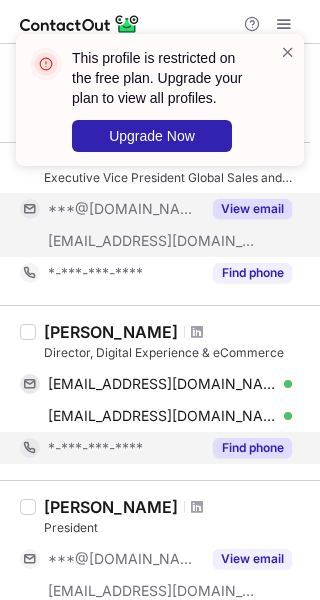 click on "Find phone" at bounding box center (252, 448) 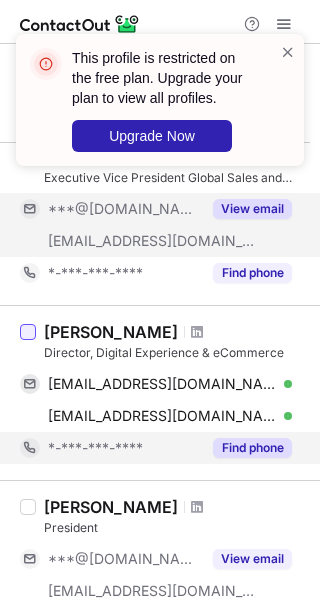 click at bounding box center (28, 332) 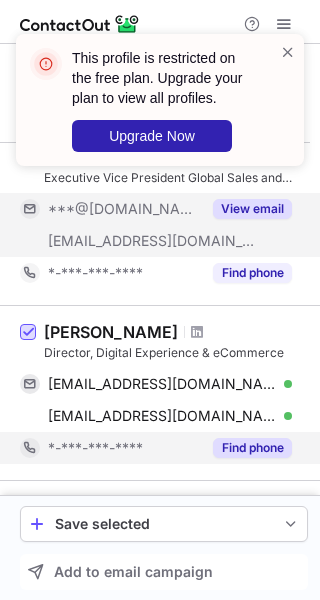 click at bounding box center [28, 333] 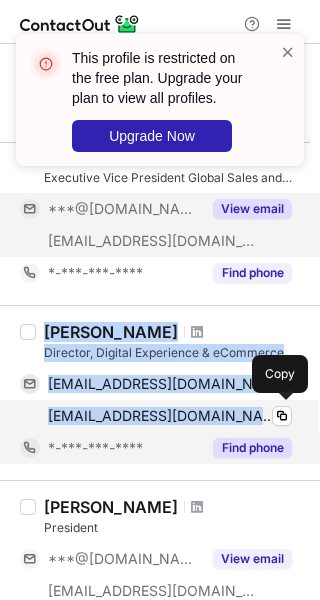 drag, startPoint x: 41, startPoint y: 328, endPoint x: 246, endPoint y: 423, distance: 225.94247 